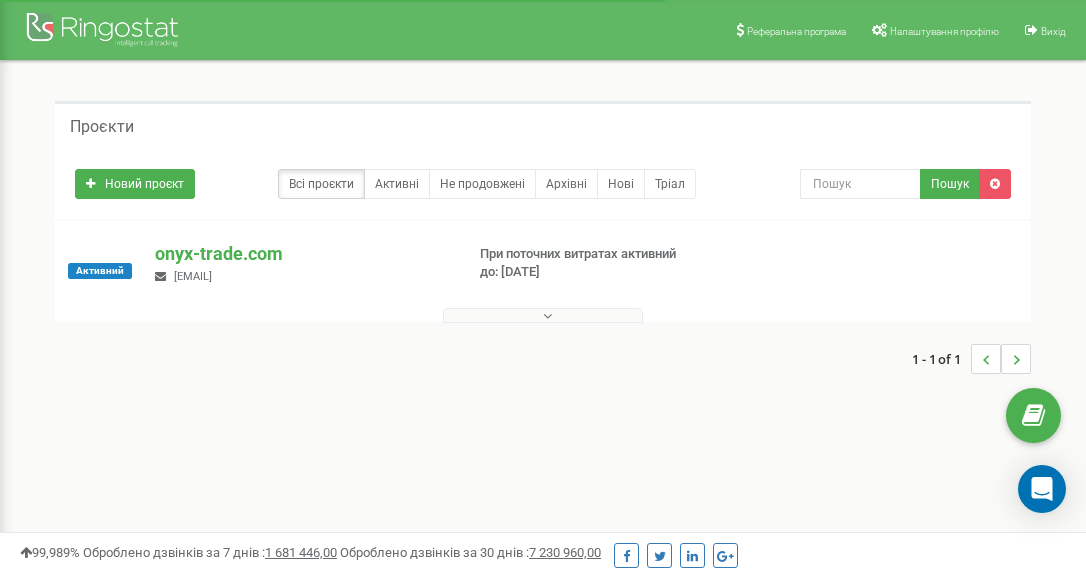 scroll, scrollTop: 0, scrollLeft: 0, axis: both 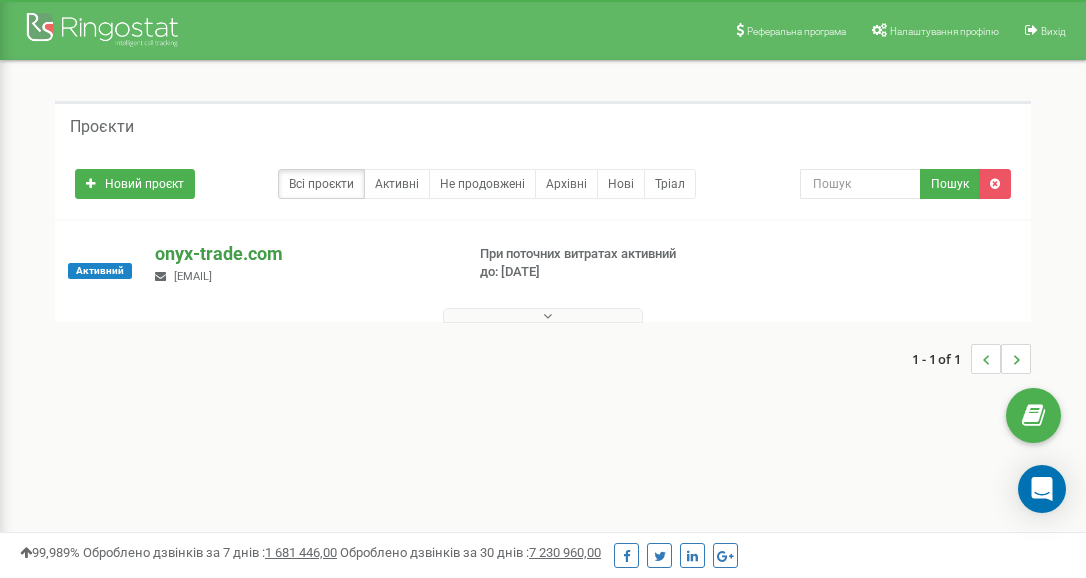 click on "onyx-trade.com" at bounding box center (301, 254) 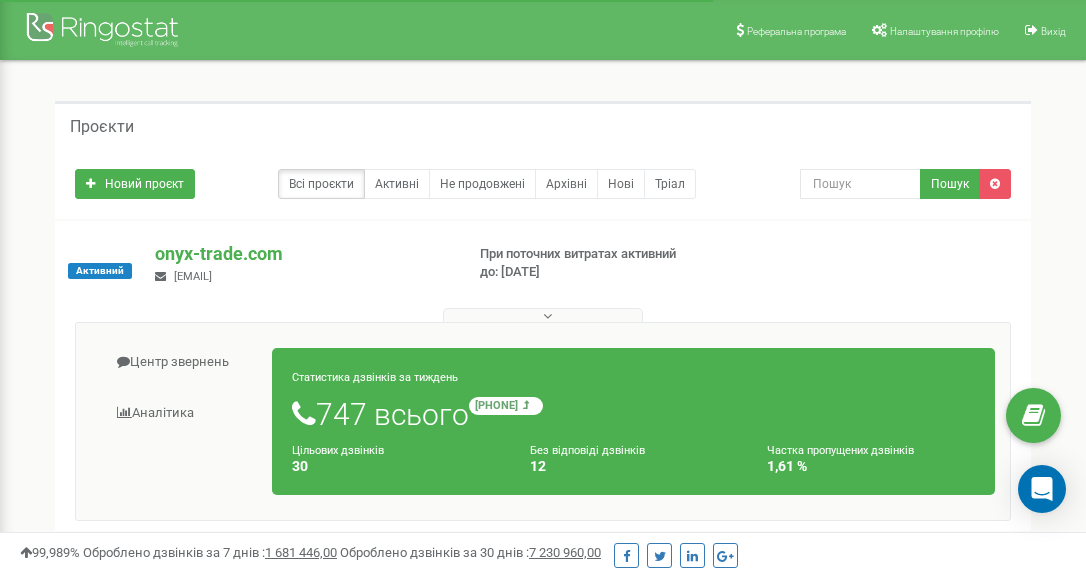 scroll, scrollTop: 100, scrollLeft: 0, axis: vertical 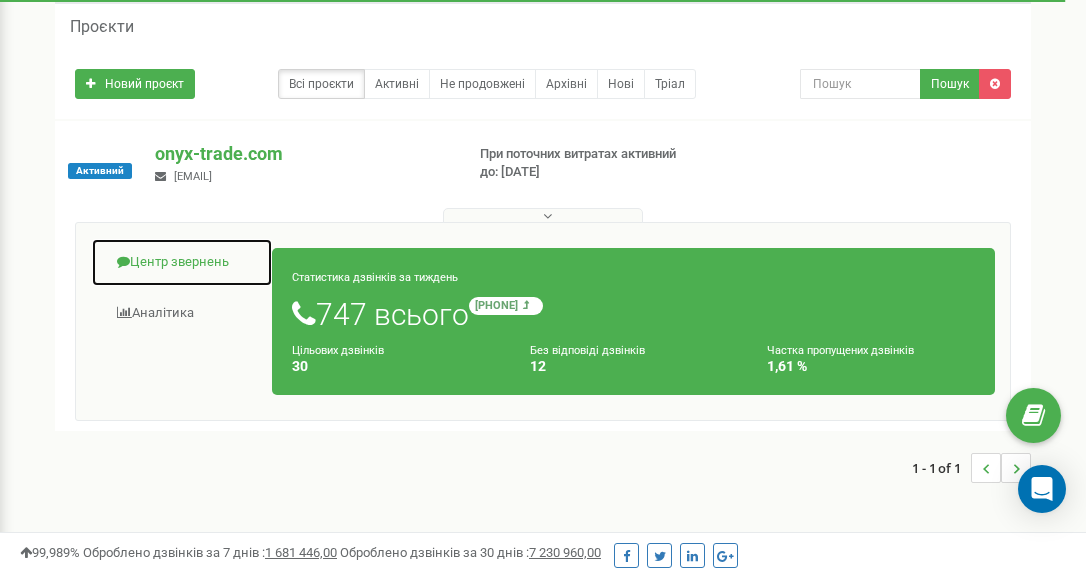 click on "Центр звернень" at bounding box center (182, 262) 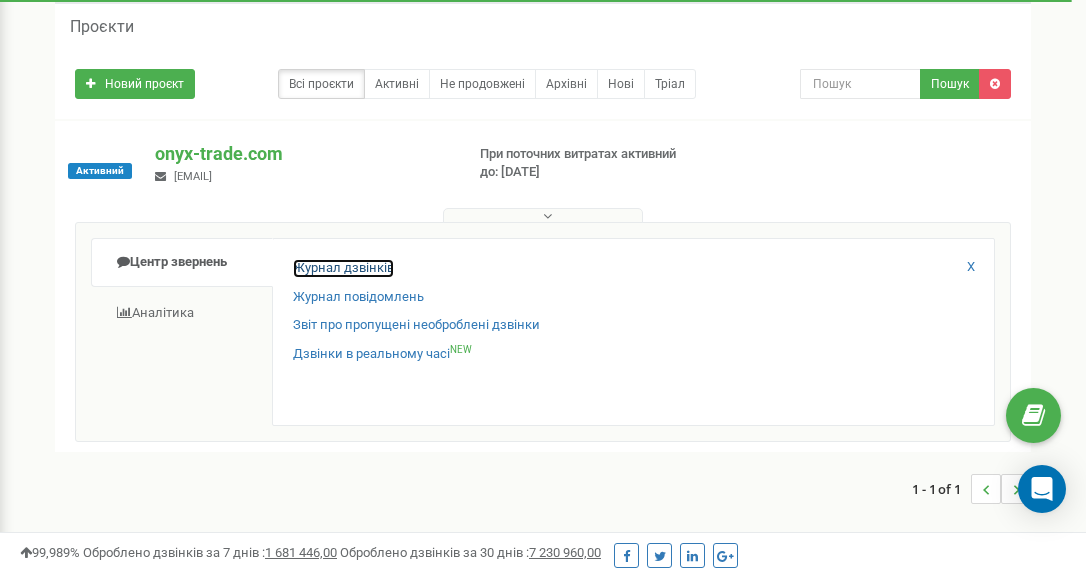 click on "Журнал дзвінків" at bounding box center (343, 268) 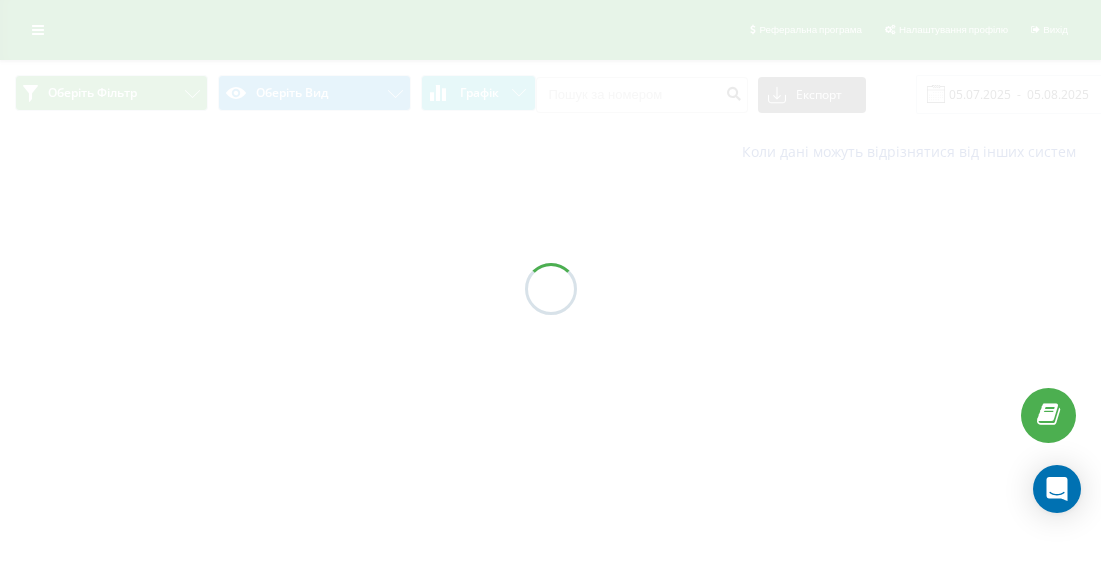scroll, scrollTop: 0, scrollLeft: 0, axis: both 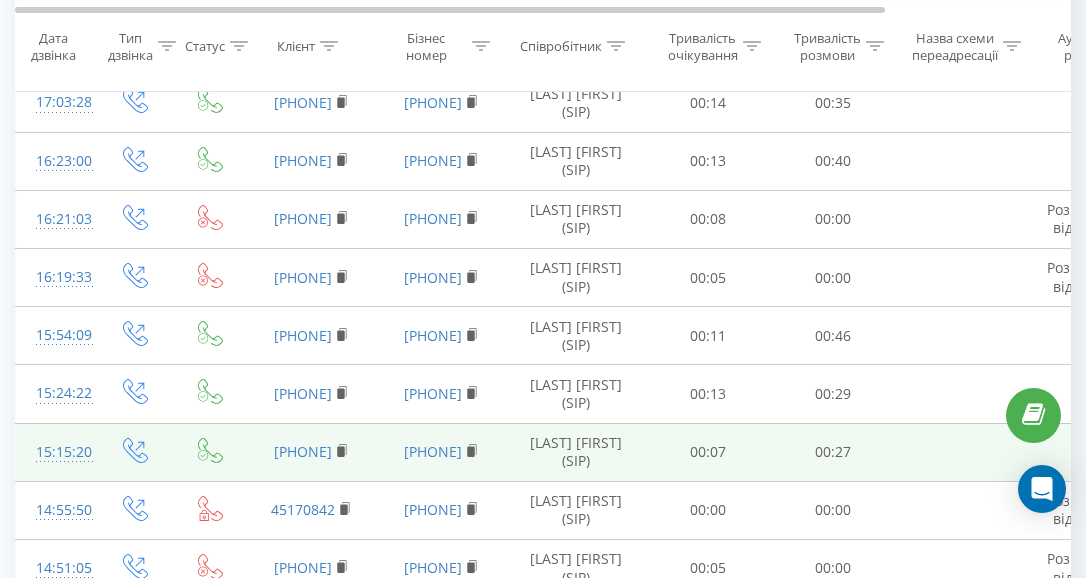 click on "[PHONE]" at bounding box center (311, 452) 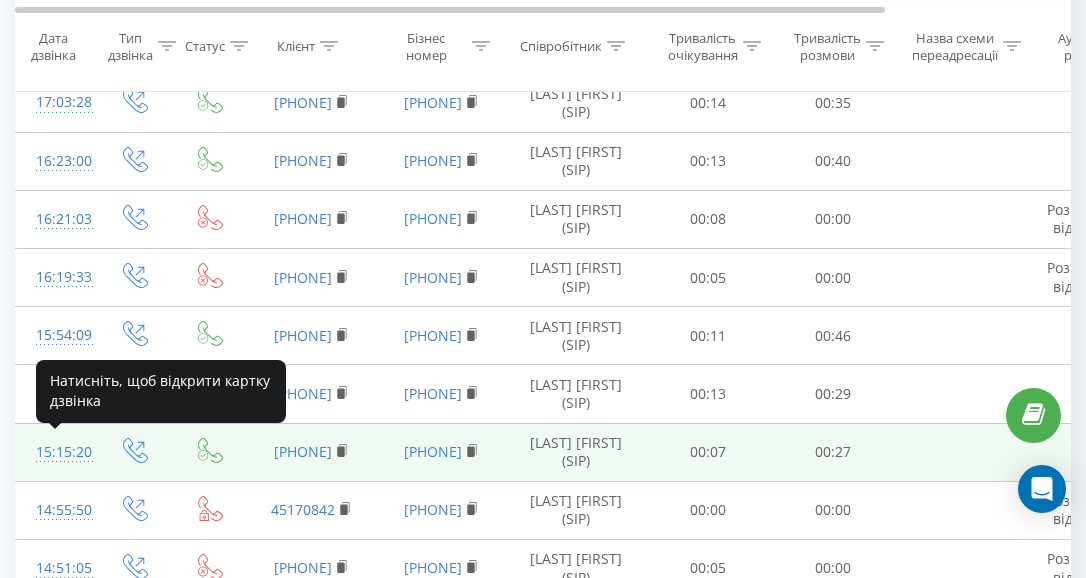 click on "15:15:20" at bounding box center (56, 452) 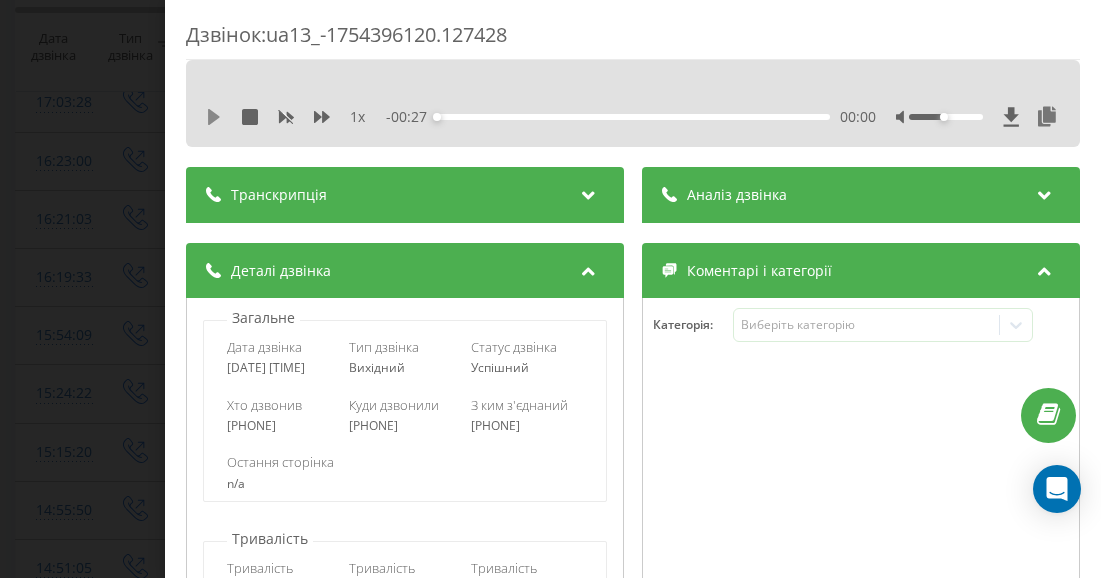 click 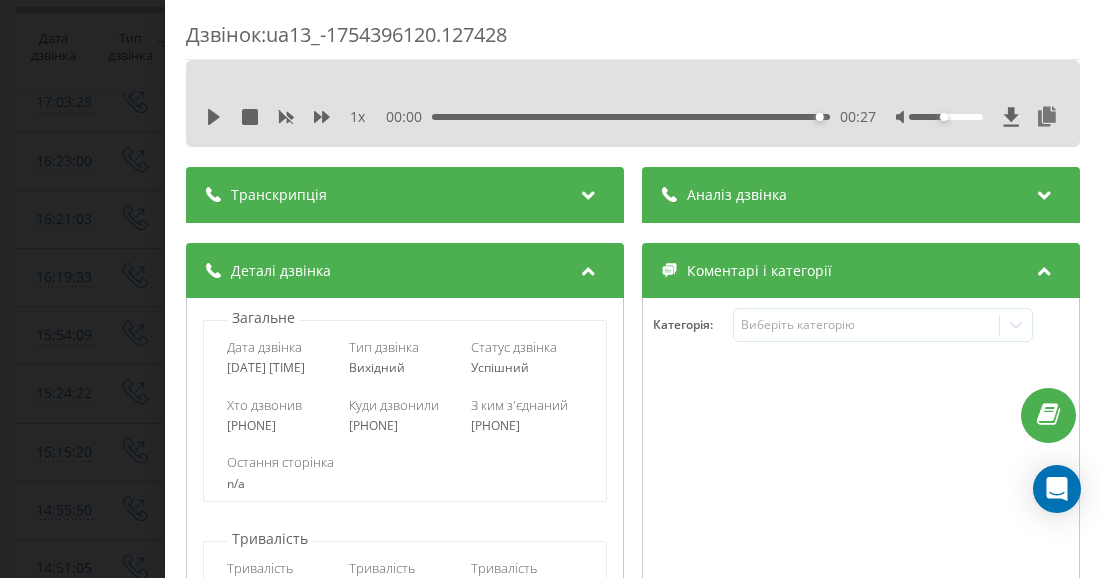 click on "Дзвінок :  ua13_-1754396120.127428   1 x  00:00 00:27   00:27   Транскрипція Для AI-аналізу майбутніх дзвінків  налаштуйте та активуйте профіль на сторінці . Якщо профіль вже є і дзвінок відповідає його умовам, оновіть сторінку через 10 хвилин - AI аналізує поточний дзвінок. Аналіз дзвінка Для AI-аналізу майбутніх дзвінків  налаштуйте та активуйте профіль на сторінці . Якщо профіль вже є і дзвінок відповідає його умовам, оновіть сторінку через 10 хвилин - AI аналізує поточний дзвінок. Деталі дзвінка Загальне Дата дзвінка [DATE] [TIME] Тип дзвінка Вихідний Статус дзвінка Успішний [PHONE] :" at bounding box center [550, 289] 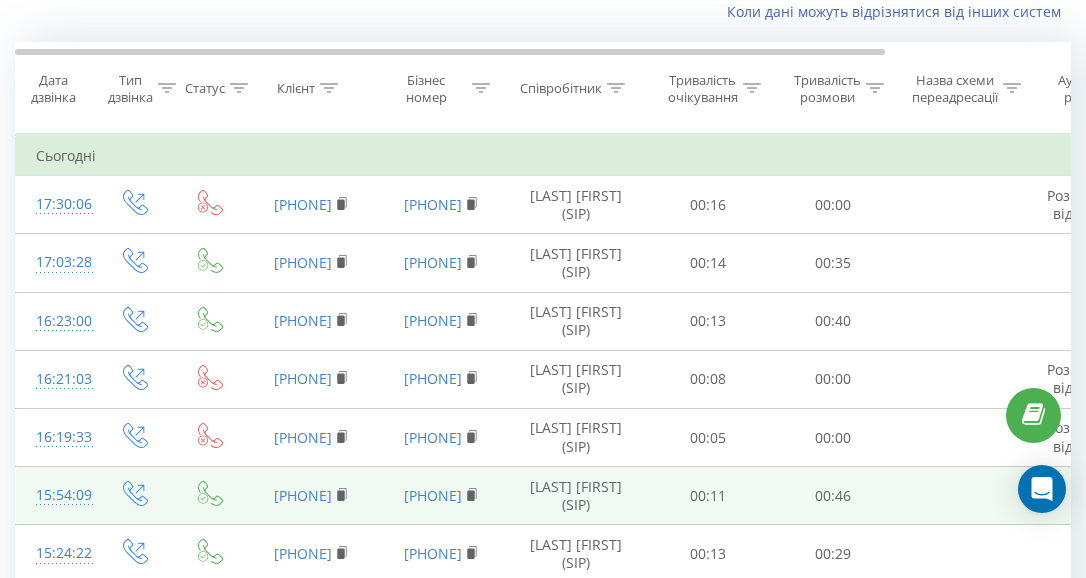 scroll, scrollTop: 100, scrollLeft: 0, axis: vertical 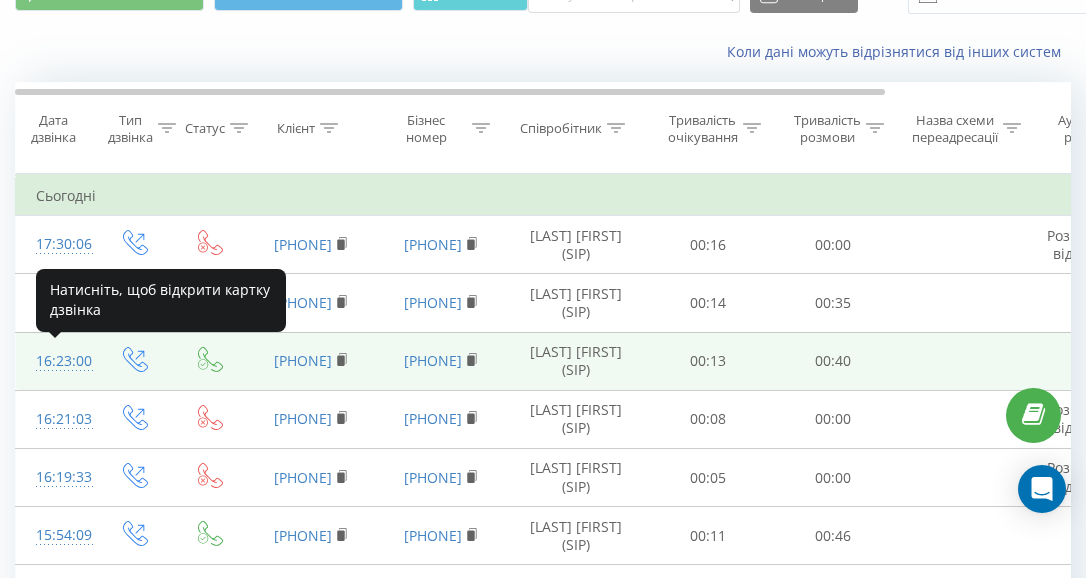 click on "16:23:00" at bounding box center [56, 361] 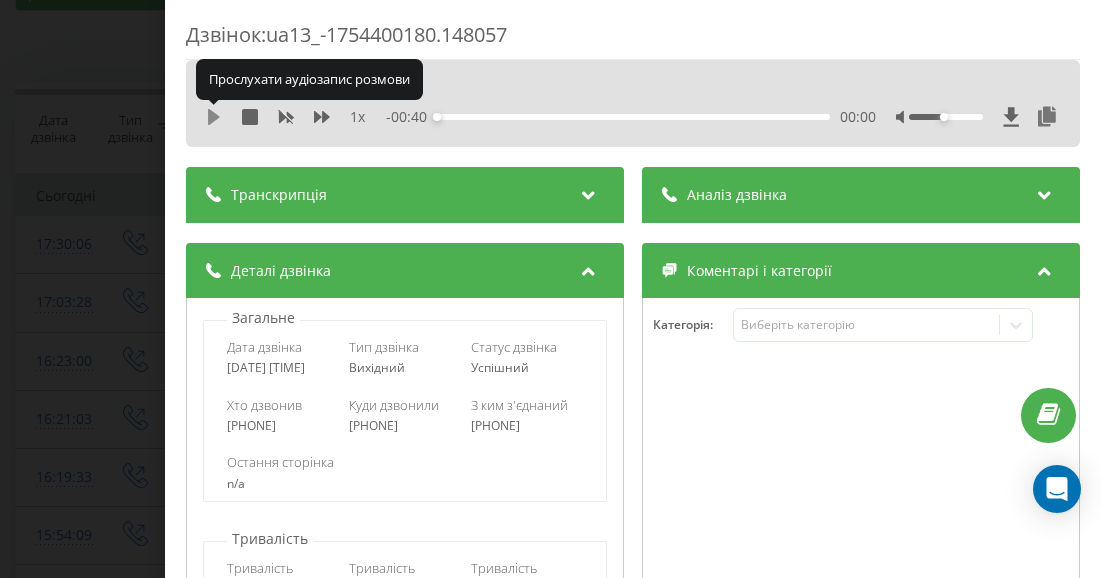 click 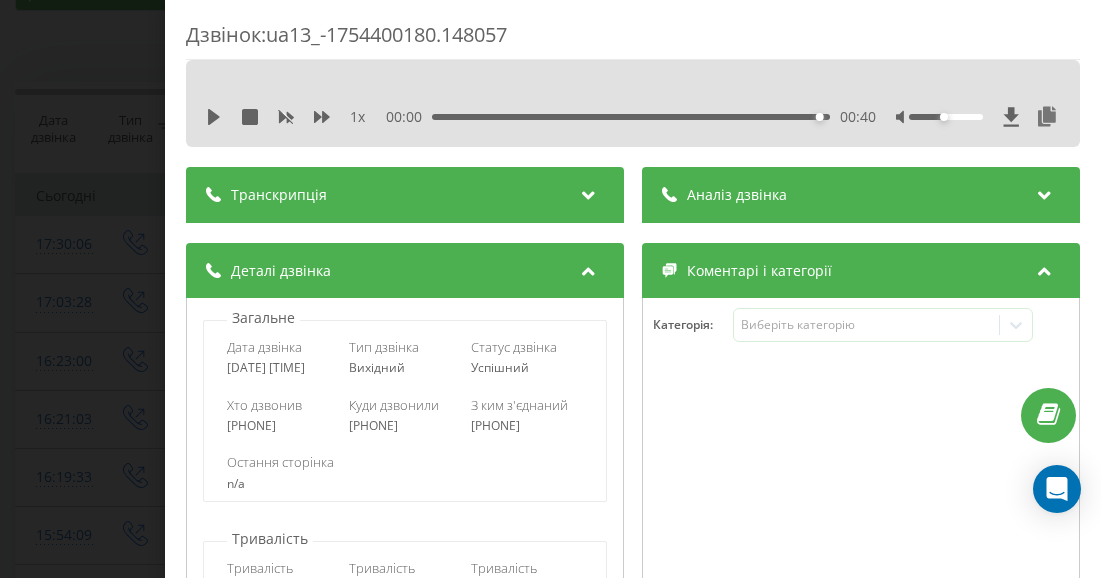 click on "Дзвінок :  ua13_-1754400180.148057   1 x  00:00 00:40   00:40   Транскрипція Для AI-аналізу майбутніх дзвінків  налаштуйте та активуйте профіль на сторінці . Якщо профіль вже є і дзвінок відповідає його умовам, оновіть сторінку через 10 хвилин - AI аналізує поточний дзвінок. Аналіз дзвінка Для AI-аналізу майбутніх дзвінків  налаштуйте та активуйте профіль на сторінці . Якщо профіль вже є і дзвінок відповідає його умовам, оновіть сторінку через 10 хвилин - AI аналізує поточний дзвінок. Деталі дзвінка Загальне Дата дзвінка [DATE] [TIME] Тип дзвінка Вихідний Статус дзвінка Успішний [PHONE] :" at bounding box center [550, 289] 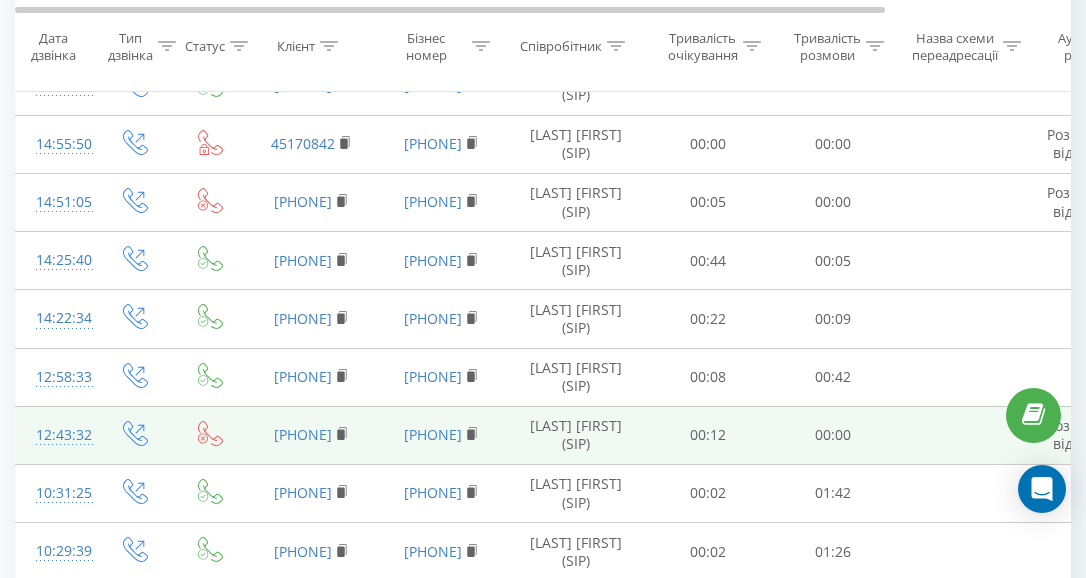scroll, scrollTop: 700, scrollLeft: 0, axis: vertical 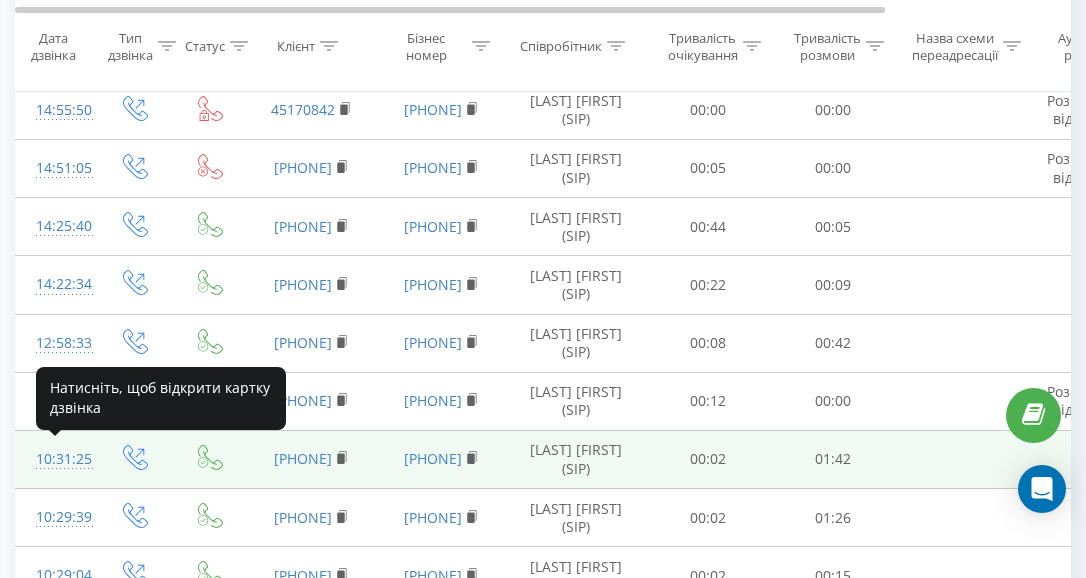 click on "10:31:25" at bounding box center [56, 459] 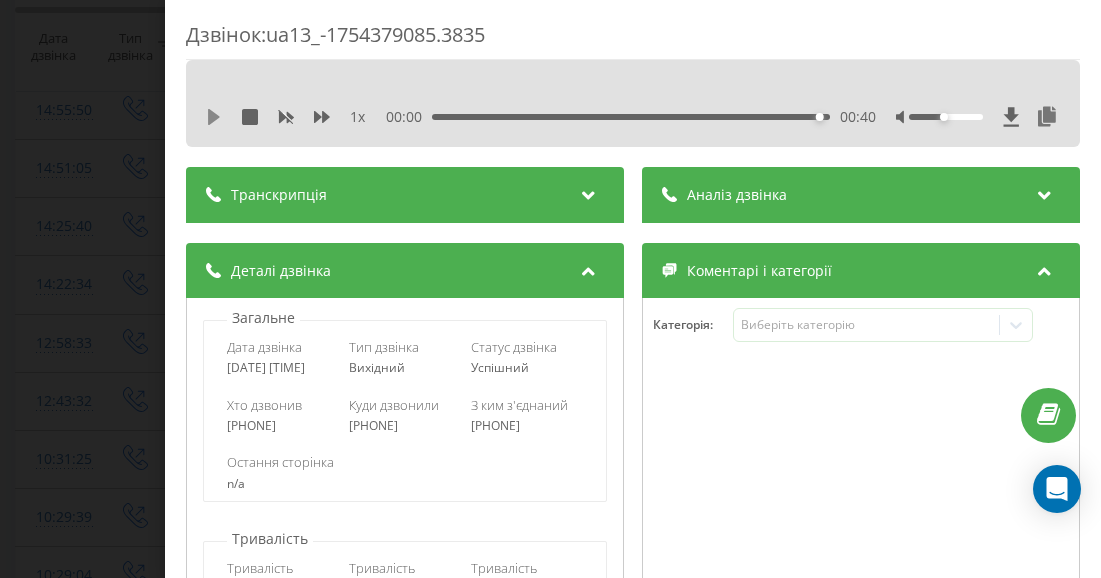 click 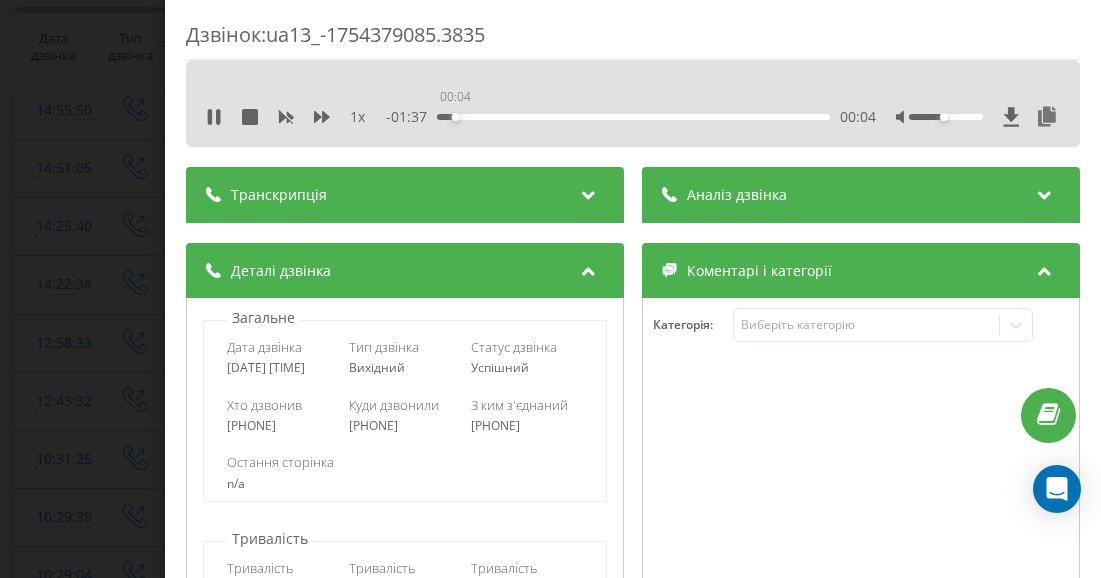 click on "00:04" at bounding box center [633, 117] 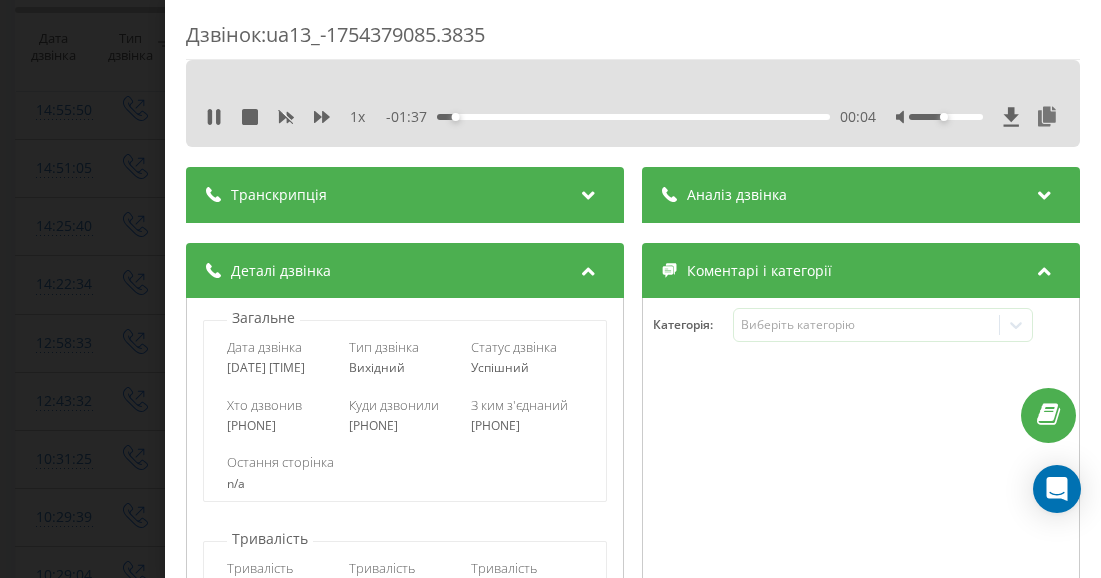 click on "00:04" at bounding box center [633, 117] 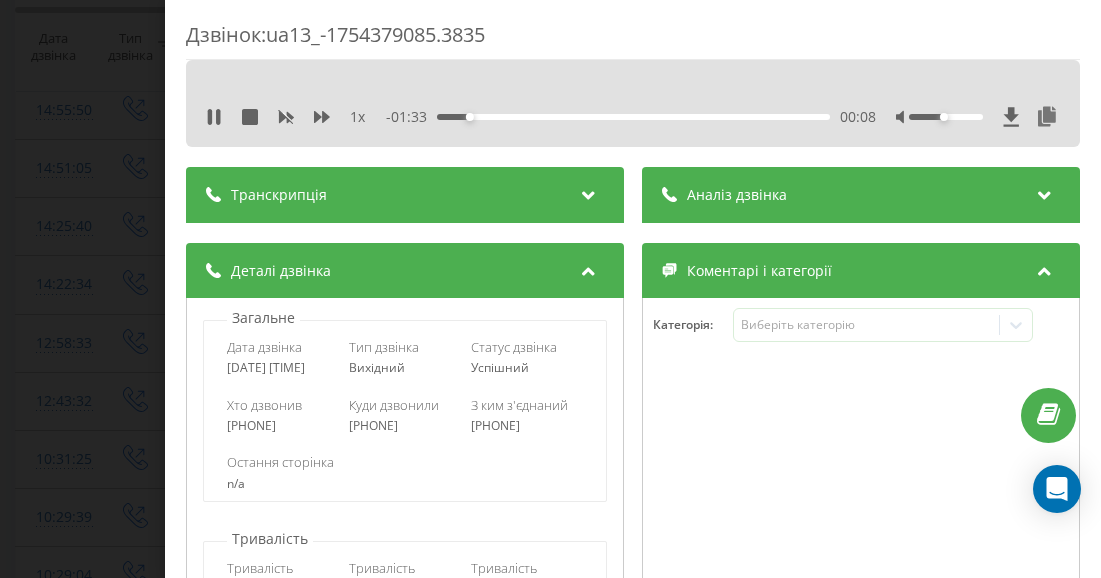 click on "00:08" at bounding box center (633, 117) 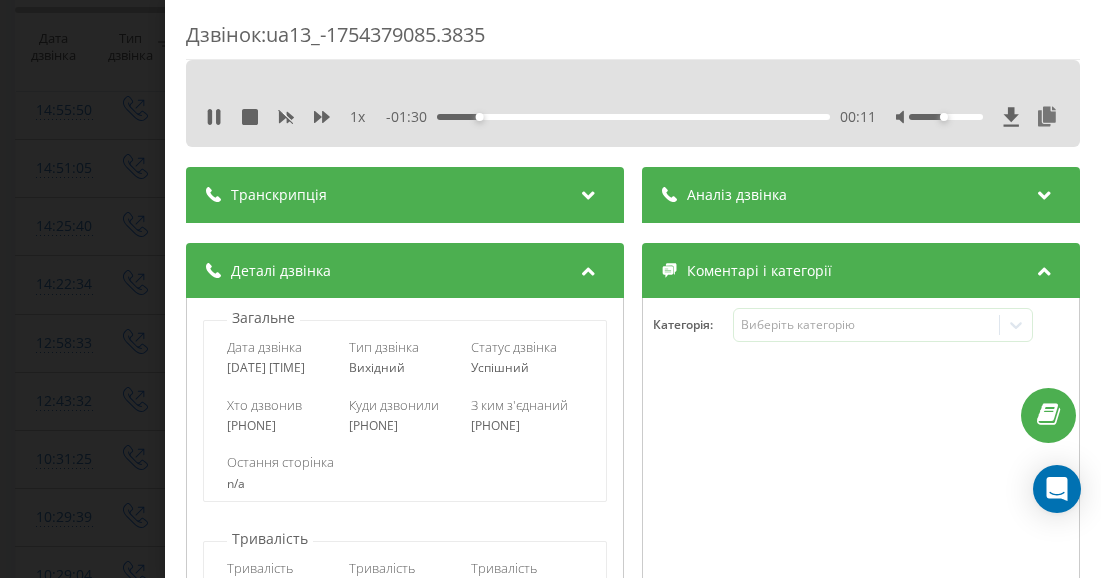 click on "00:11" at bounding box center (633, 117) 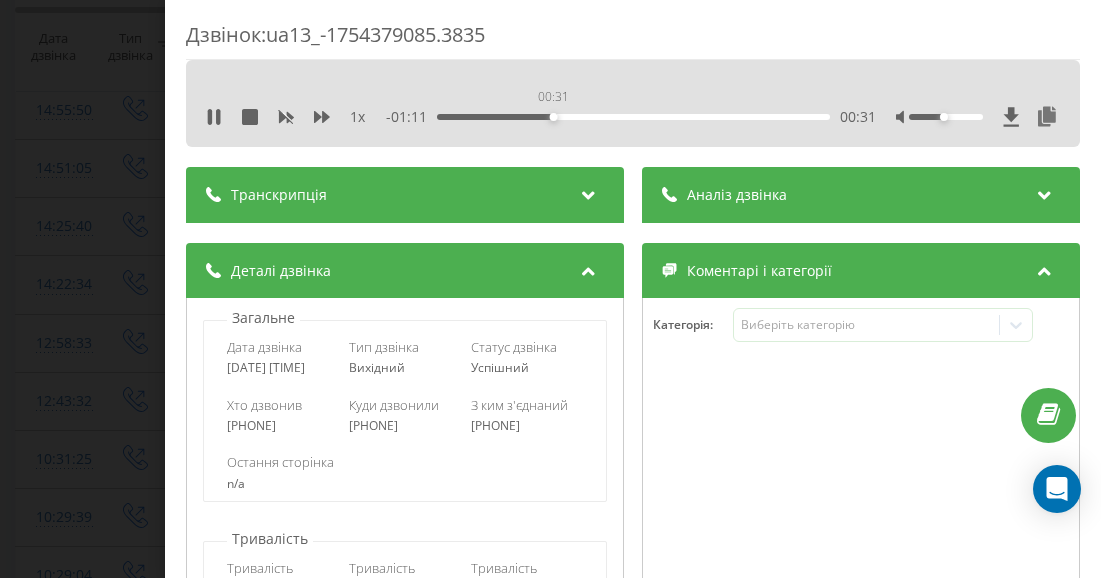 click on "00:31" at bounding box center (633, 117) 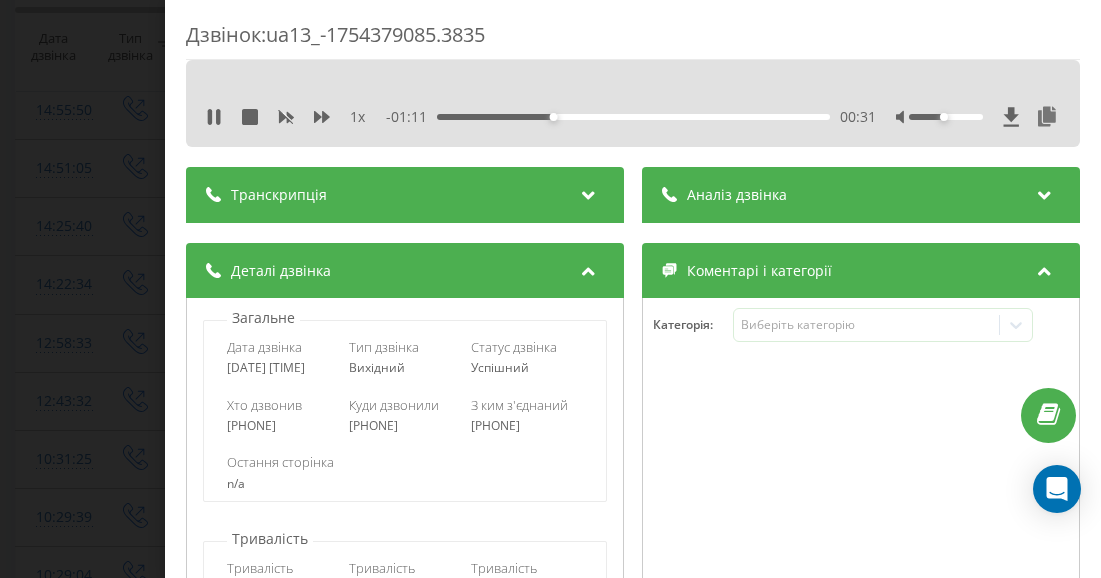 click on "- 01:11 00:31   00:31" at bounding box center [631, 117] 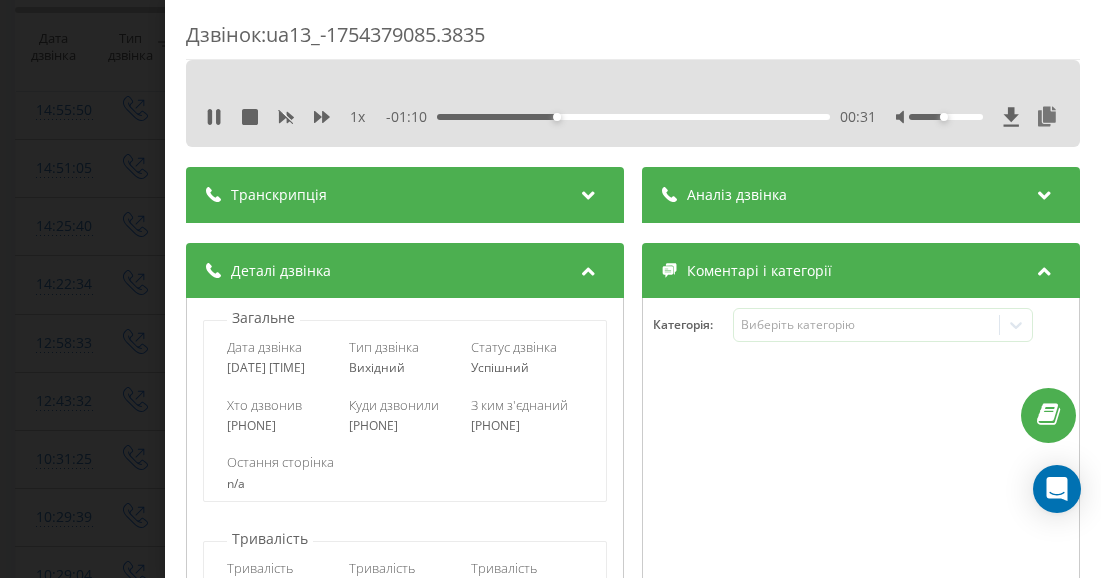 click on "00:31" at bounding box center (633, 117) 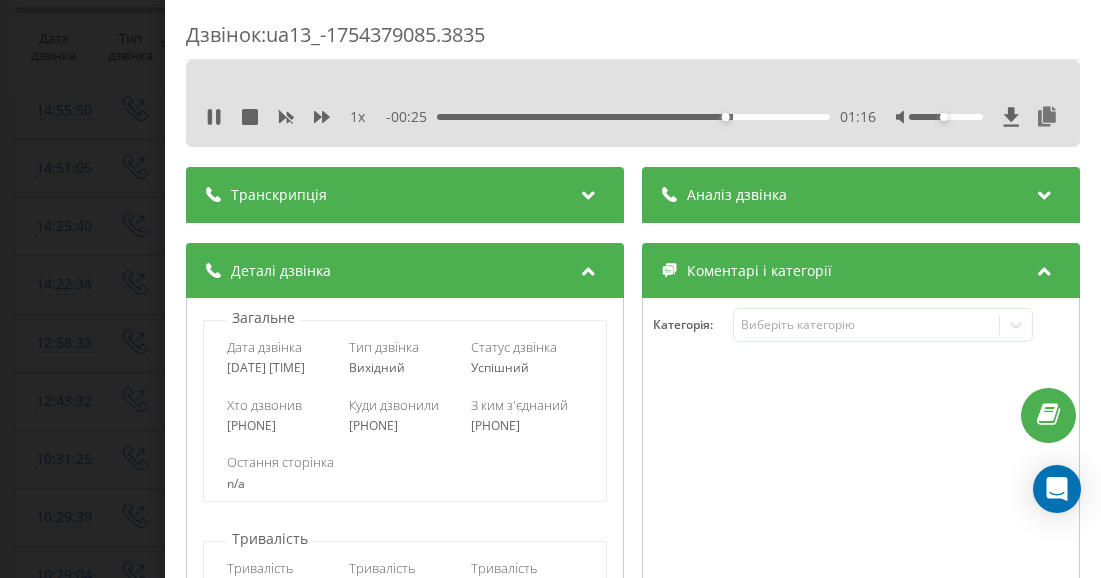 click on "- 00:25 01:16   01:16" at bounding box center (631, 117) 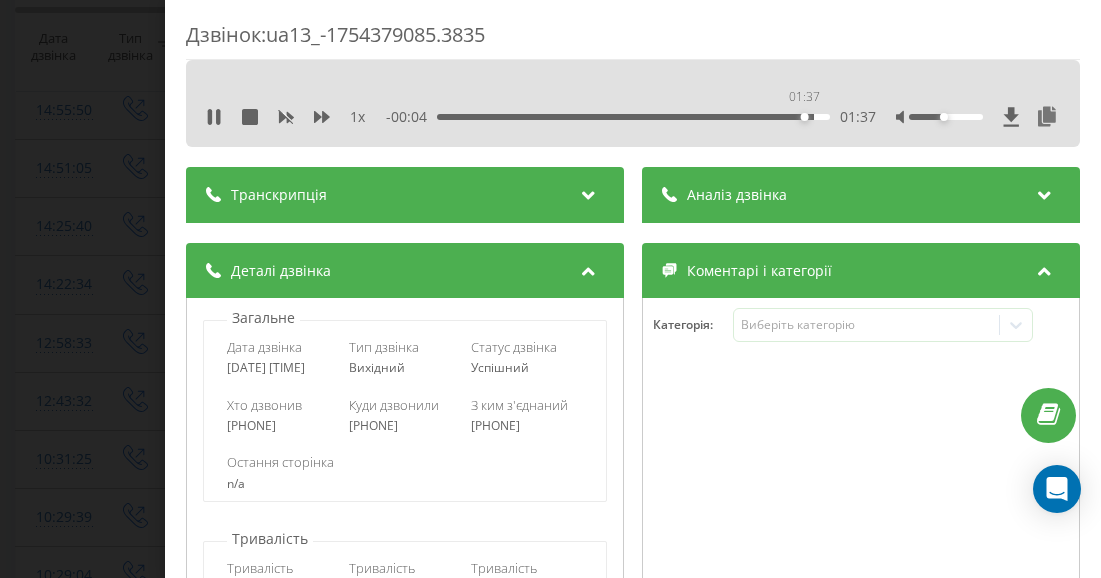 click on "01:37" at bounding box center [633, 117] 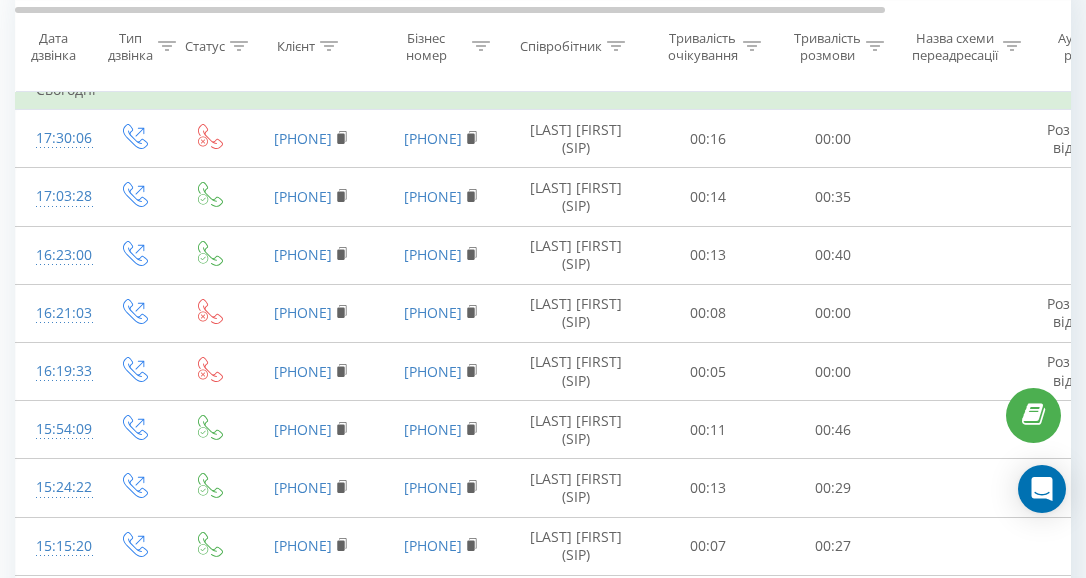 scroll, scrollTop: 200, scrollLeft: 0, axis: vertical 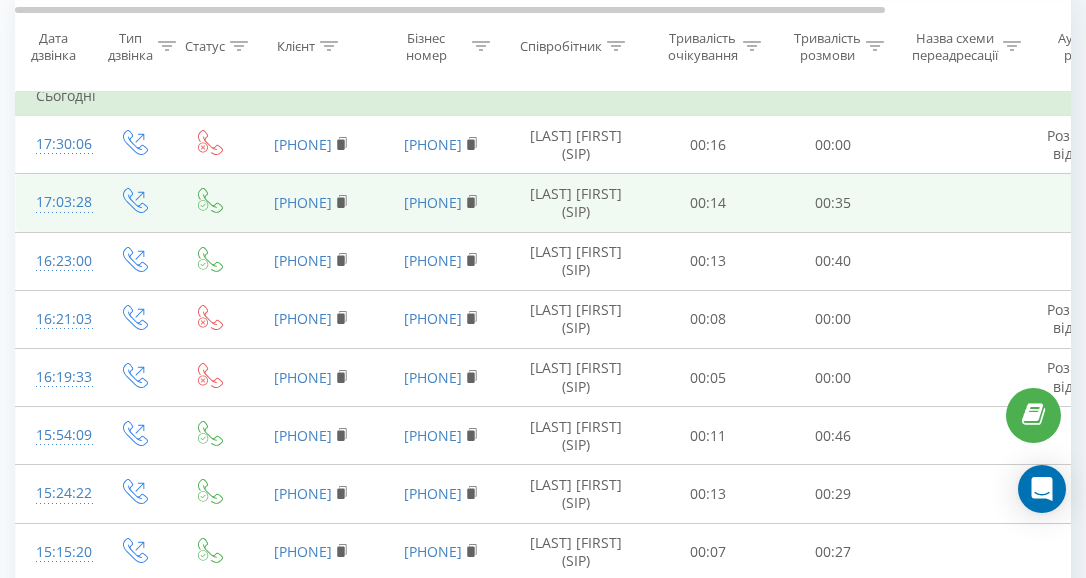 click on "17:03:28" at bounding box center (56, 202) 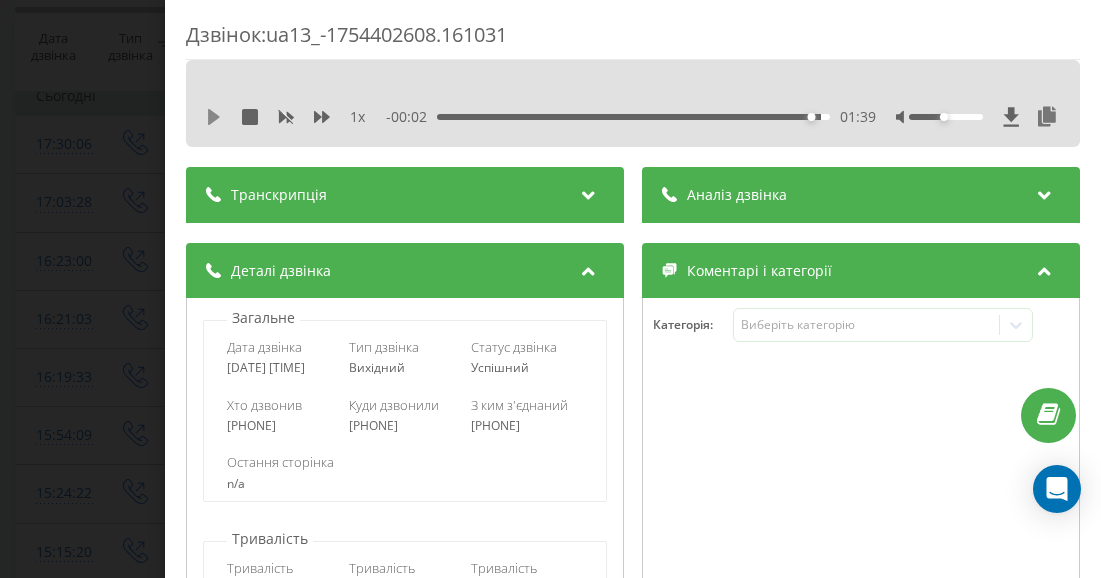 click 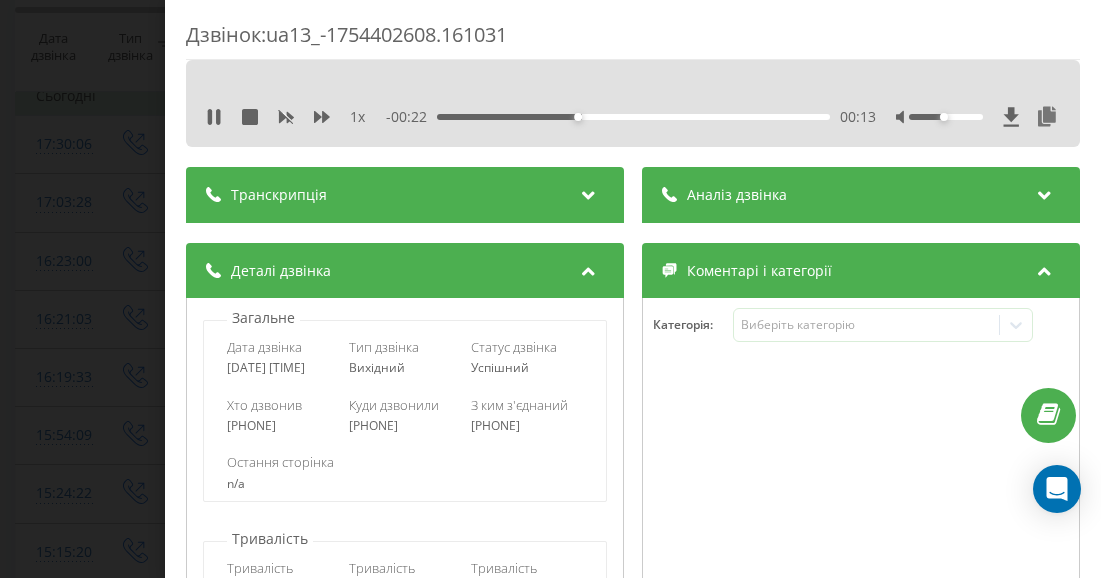 click on "Дзвінок :  ua13_-1754402608.161031   1 x  - 00:22 00:13   00:13   Транскрипція Для AI-аналізу майбутніх дзвінків  налаштуйте та активуйте профіль на сторінці . Якщо профіль вже є і дзвінок відповідає його умовам, оновіть сторінку через 10 хвилин - AI аналізує поточний дзвінок. Аналіз дзвінка Для AI-аналізу майбутніх дзвінків  налаштуйте та активуйте профіль на сторінці . Якщо профіль вже є і дзвінок відповідає його умовам, оновіть сторінку через 10 хвилин - AI аналізує поточний дзвінок. Деталі дзвінка Загальне Дата дзвінка [DATE] [TIME] Тип дзвінка Вихідний Статус дзвінка Успішний [PHONE]" at bounding box center (550, 289) 